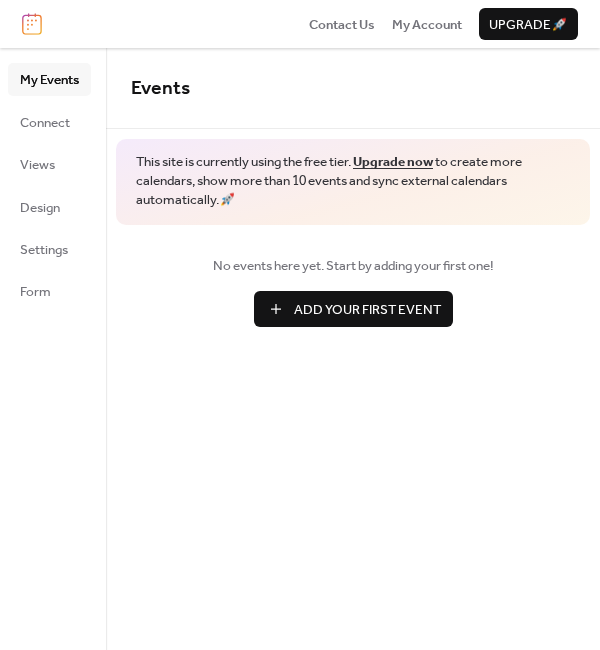 scroll, scrollTop: 0, scrollLeft: 0, axis: both 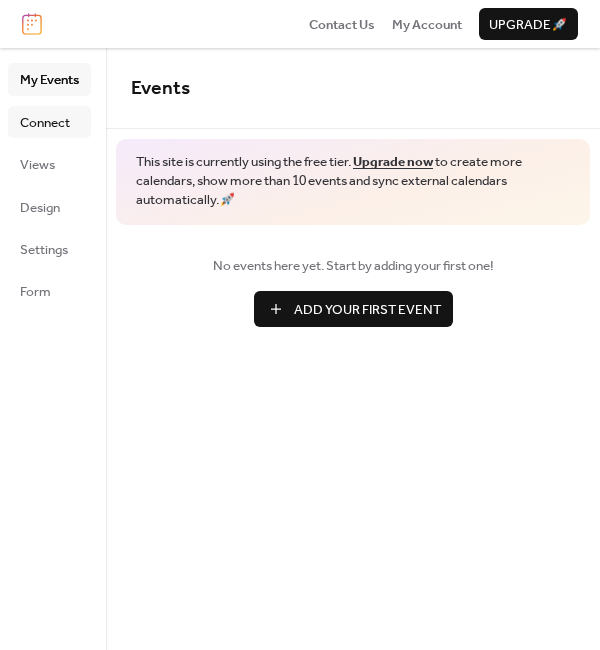 click on "Connect" at bounding box center [45, 123] 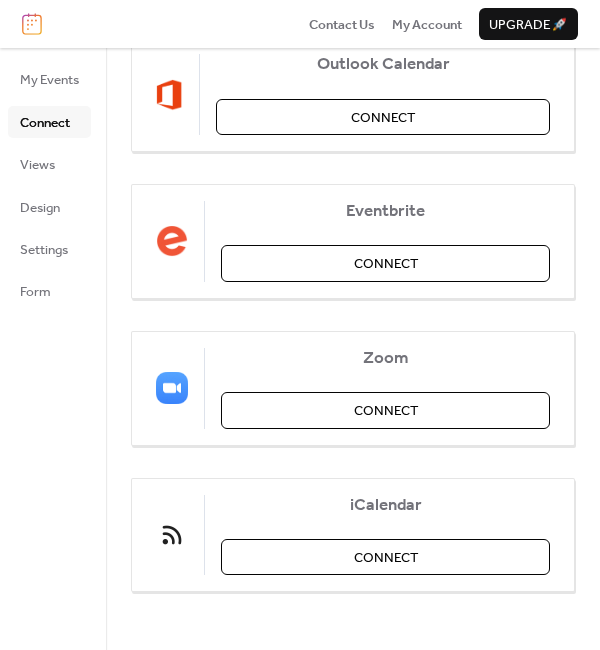 scroll, scrollTop: 0, scrollLeft: 0, axis: both 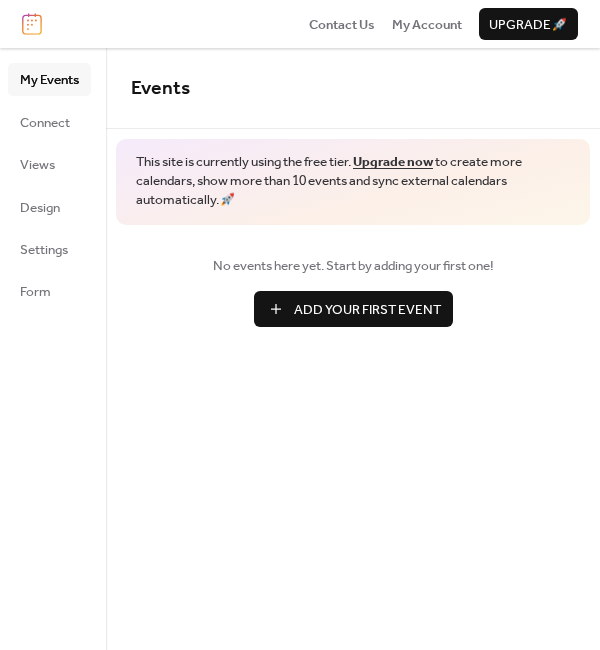 click on "Add Your First Event" at bounding box center [367, 310] 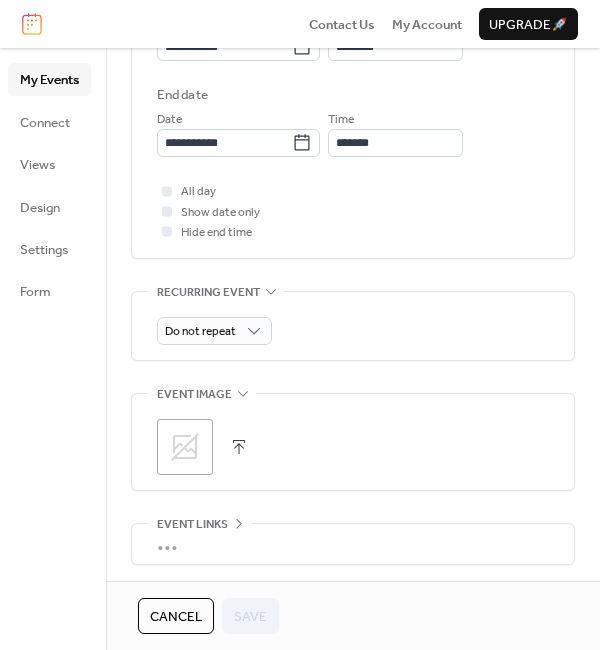 scroll, scrollTop: 728, scrollLeft: 0, axis: vertical 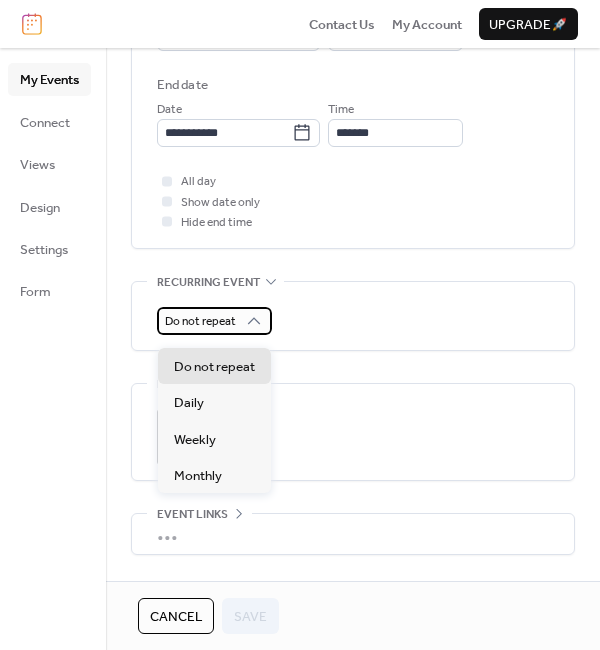 click on "Do not repeat" at bounding box center (200, 321) 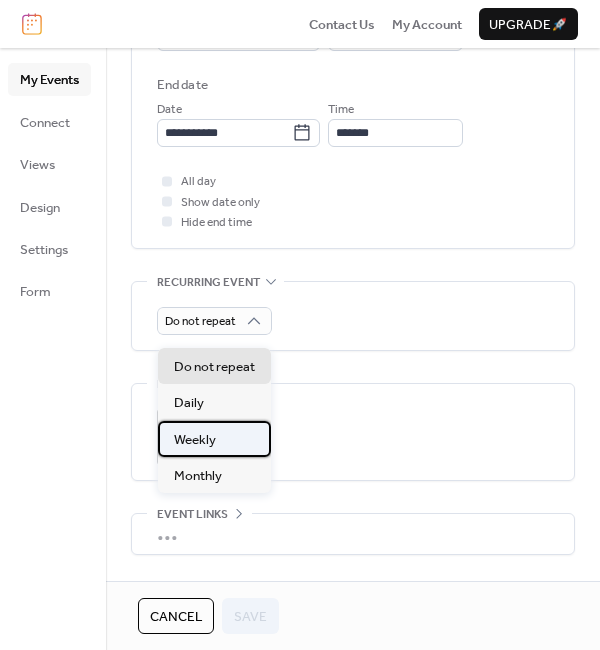 click on "Weekly" at bounding box center (195, 440) 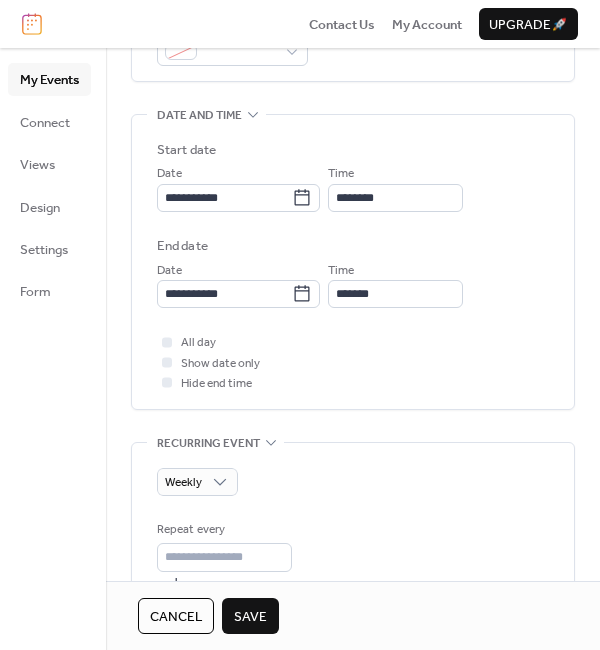 scroll, scrollTop: 0, scrollLeft: 0, axis: both 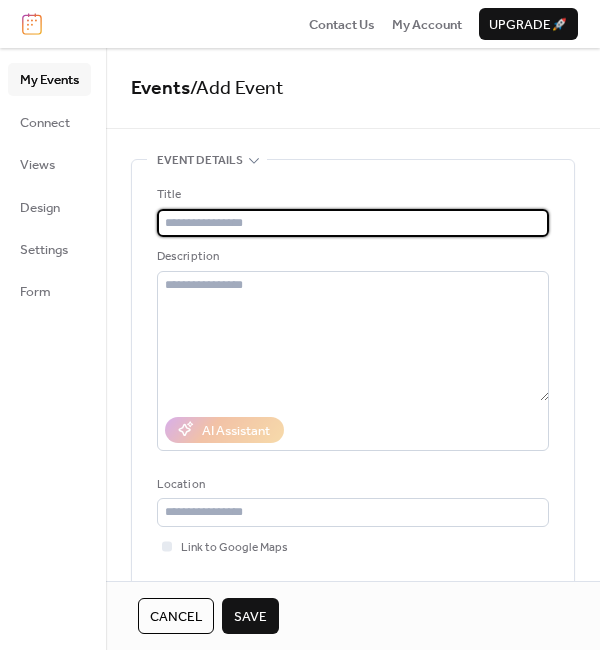 click at bounding box center (353, 223) 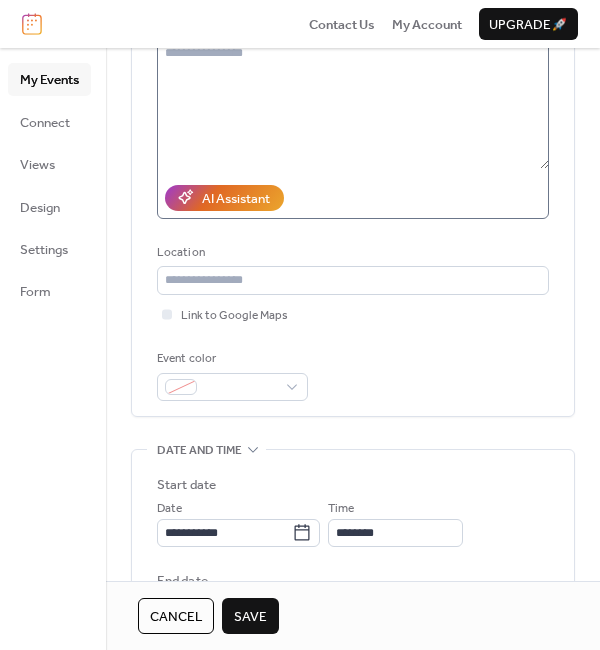 scroll, scrollTop: 243, scrollLeft: 0, axis: vertical 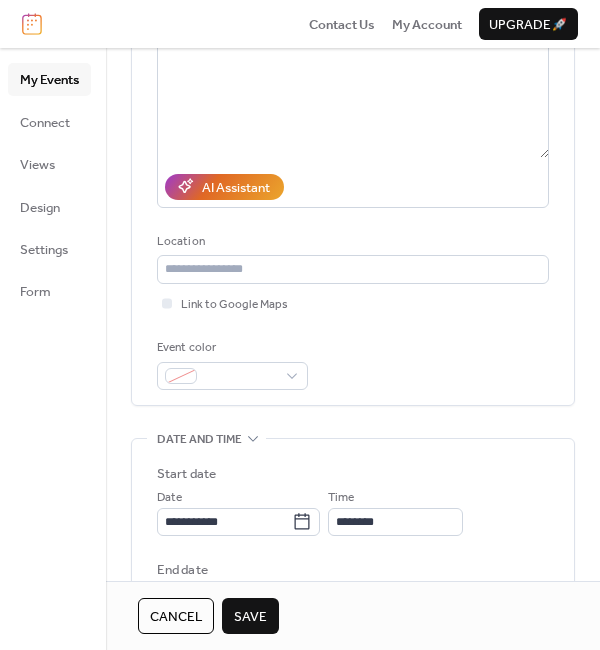 type on "**********" 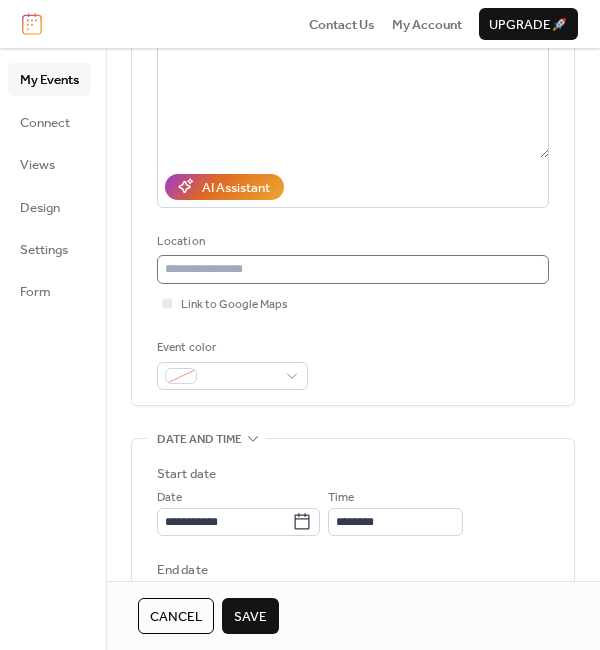 drag, startPoint x: 245, startPoint y: 292, endPoint x: 243, endPoint y: 278, distance: 14.142136 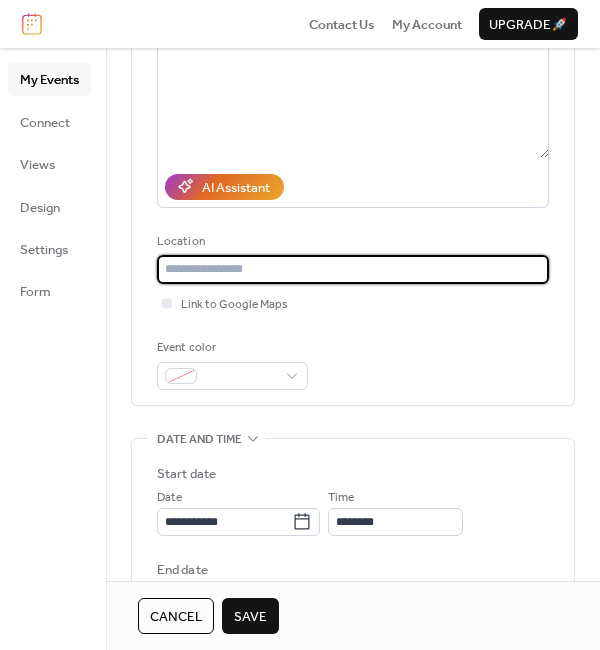 click at bounding box center [353, 269] 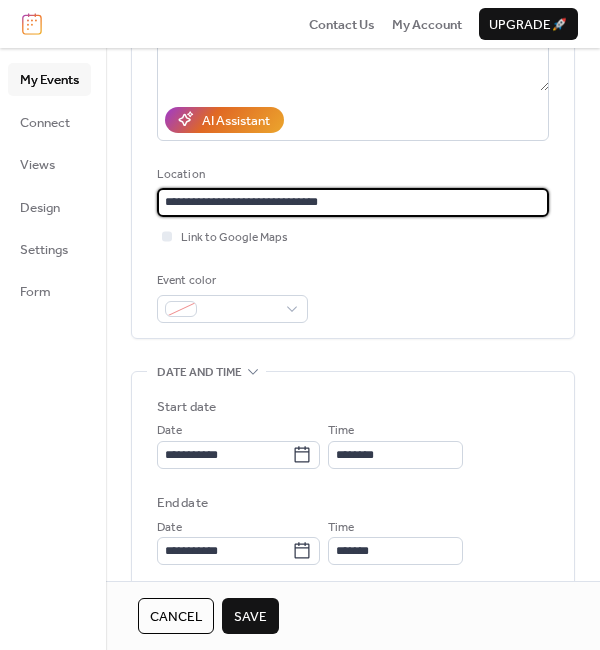 scroll, scrollTop: 318, scrollLeft: 0, axis: vertical 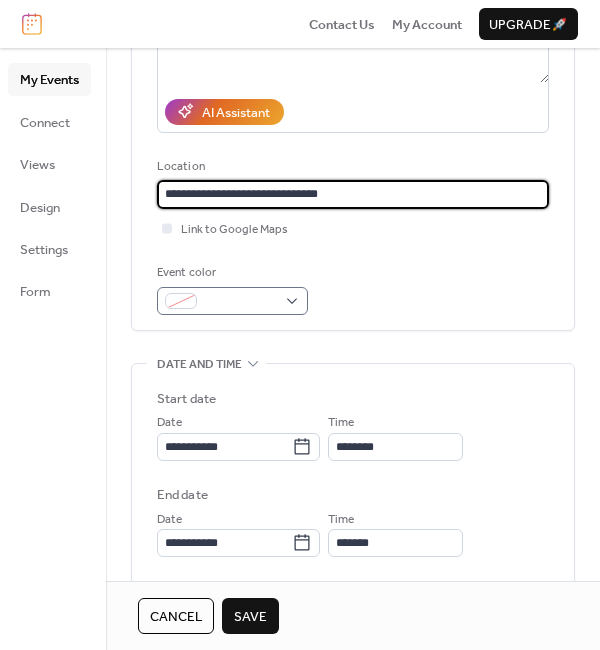 type on "**********" 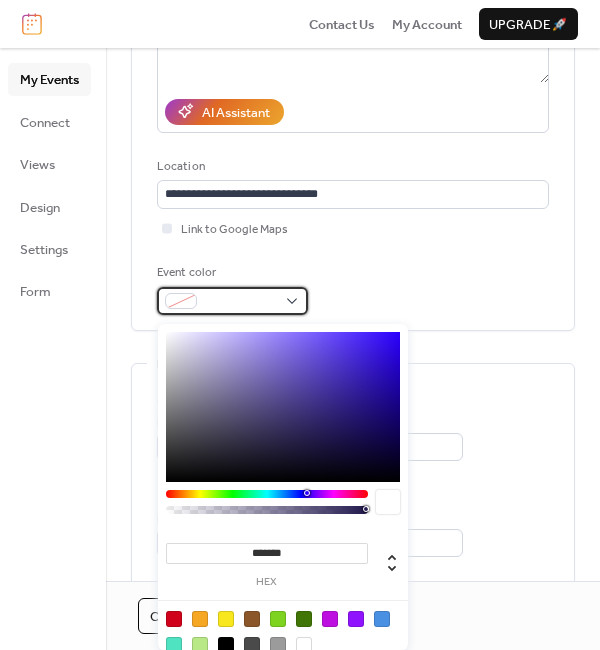 click at bounding box center [240, 302] 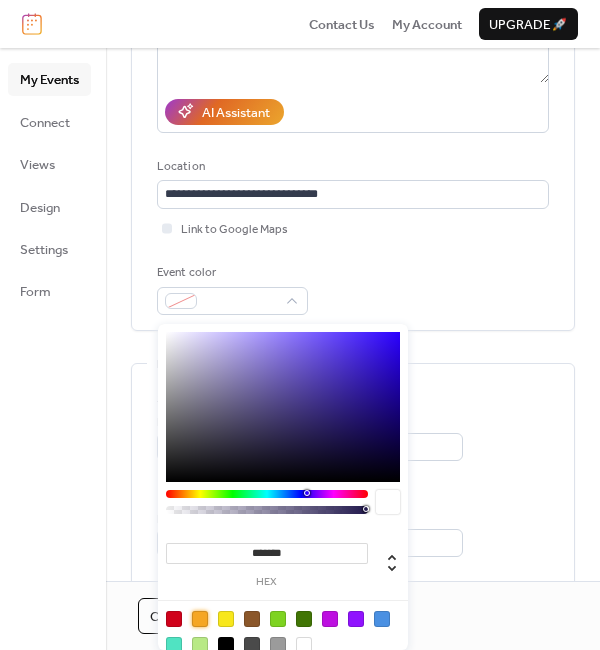 click at bounding box center (200, 619) 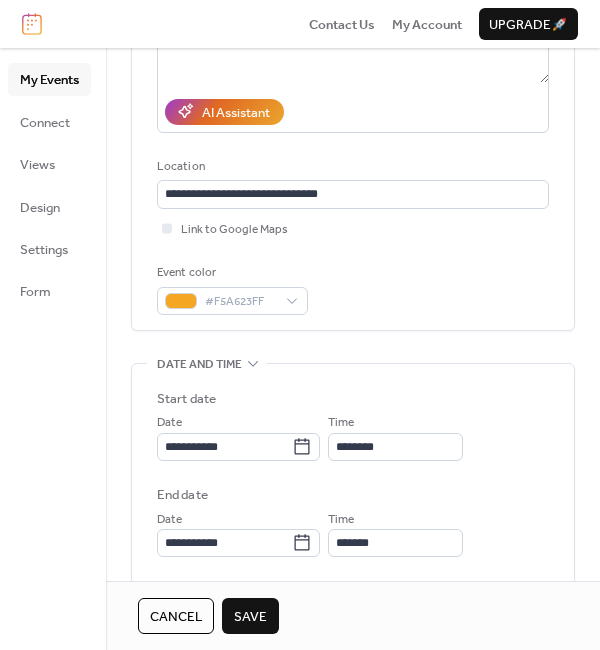 click on "Event color #F5A623FF" at bounding box center (353, 289) 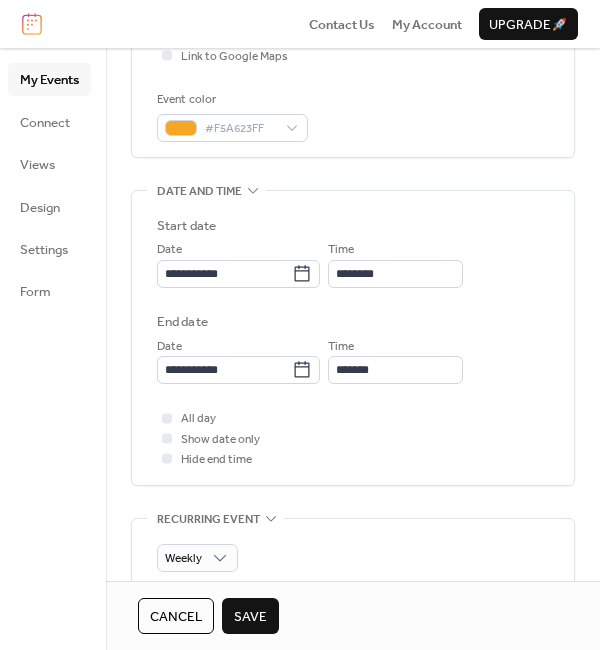 scroll, scrollTop: 515, scrollLeft: 0, axis: vertical 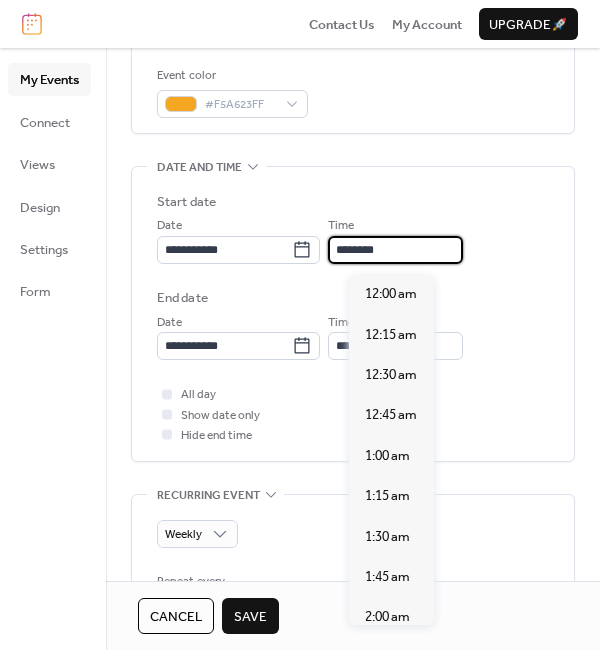 click on "********" at bounding box center (395, 250) 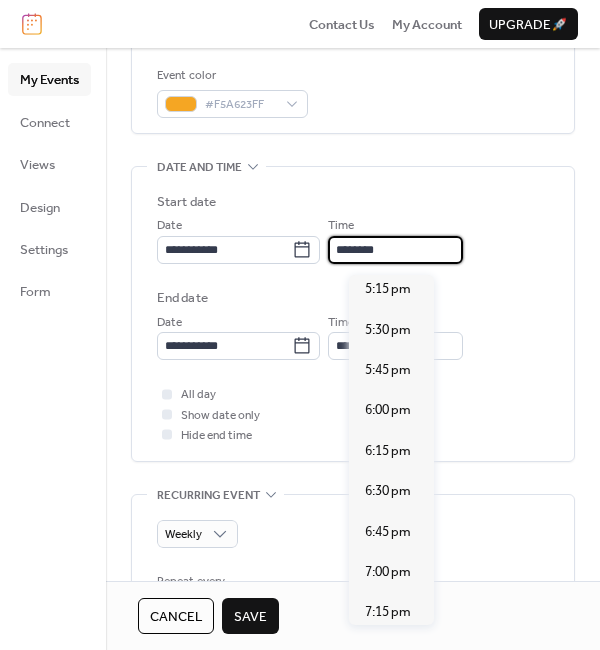 scroll, scrollTop: 2794, scrollLeft: 0, axis: vertical 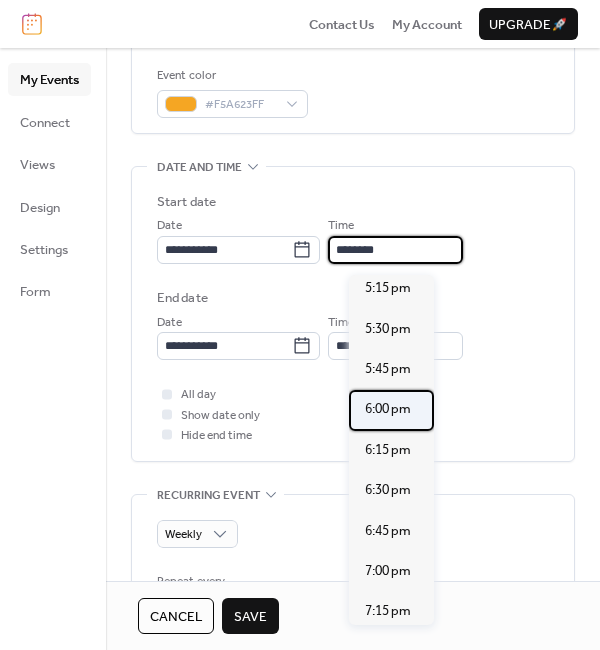 click on "6:00 pm" at bounding box center (388, 409) 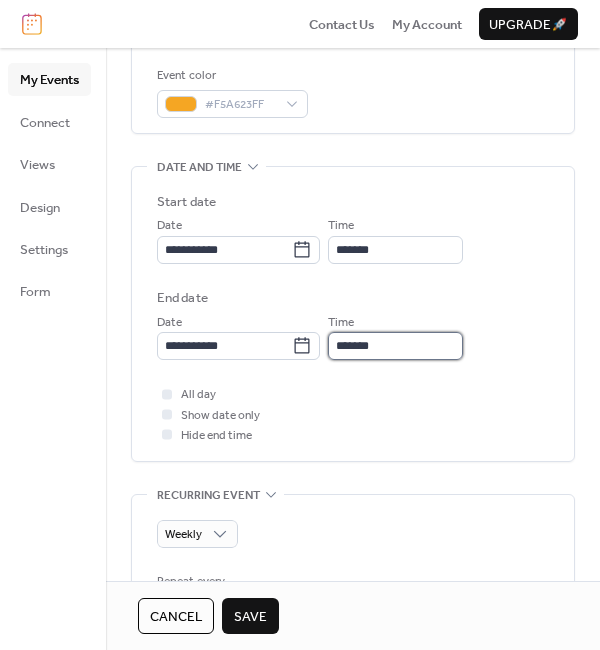 click on "*******" at bounding box center (395, 346) 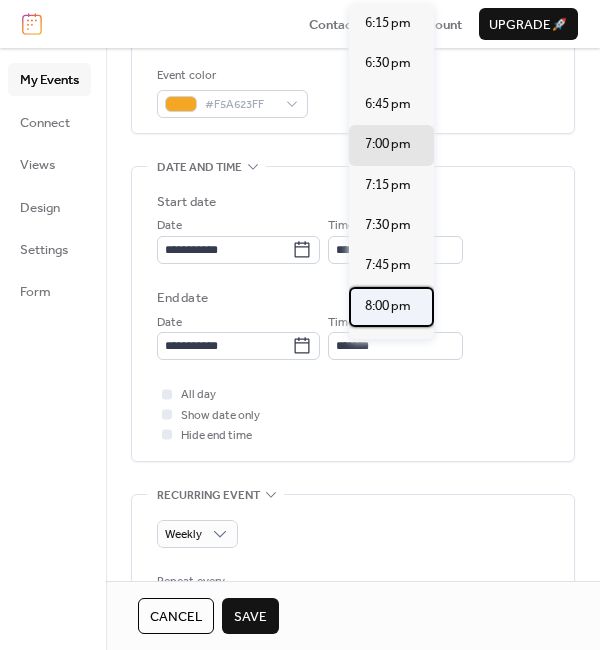 click on "8:00 pm" at bounding box center (388, 306) 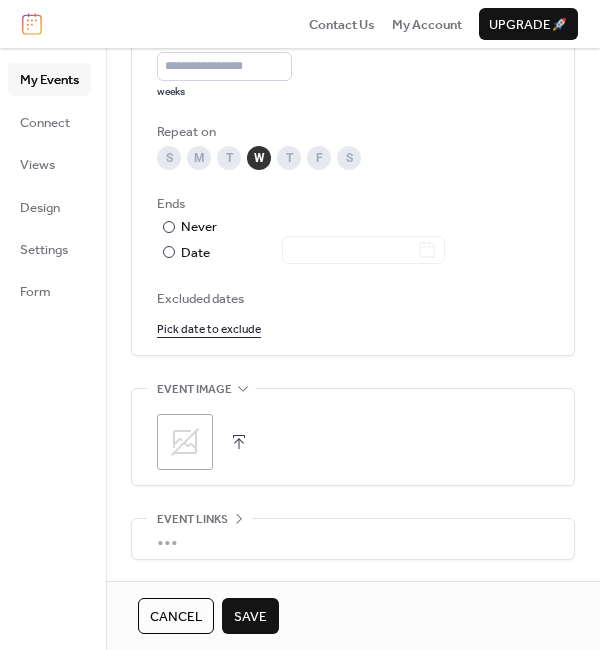 scroll, scrollTop: 1215, scrollLeft: 0, axis: vertical 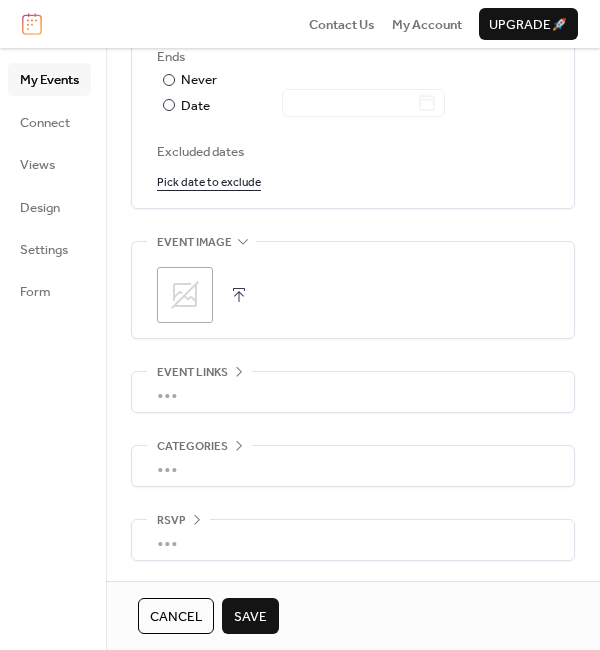 click on "Save" at bounding box center [250, 617] 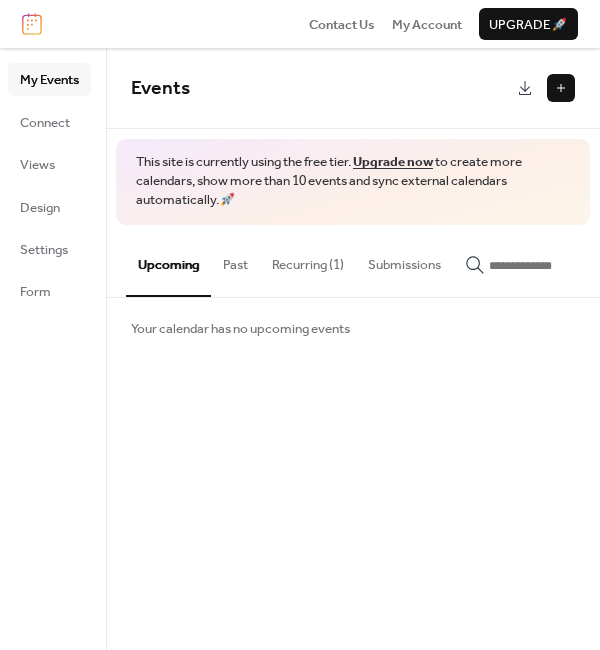 click on "Recurring (1)" at bounding box center [308, 260] 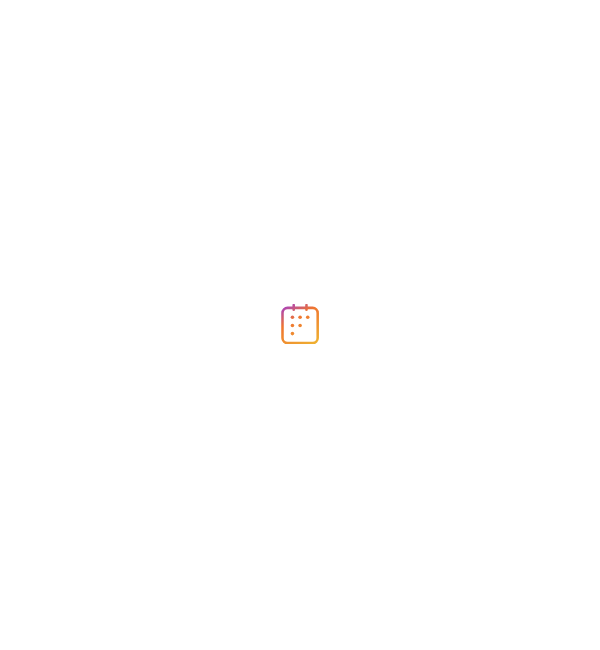 scroll, scrollTop: 0, scrollLeft: 0, axis: both 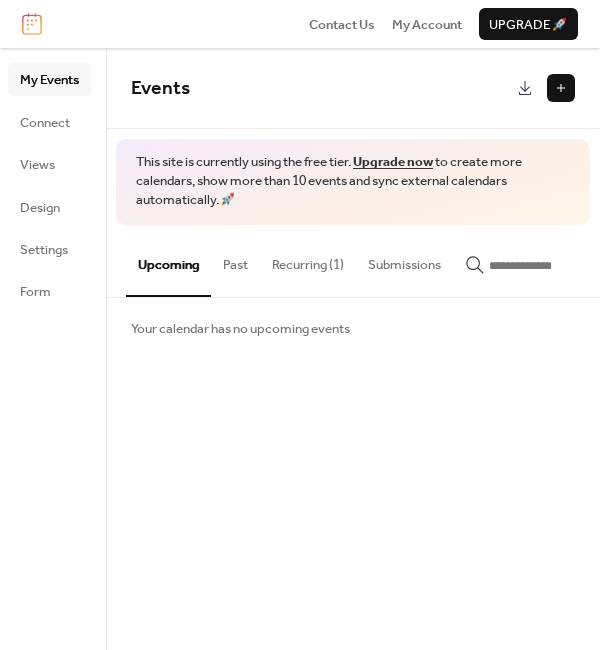 click on "Upgrade  🚀" at bounding box center [528, 25] 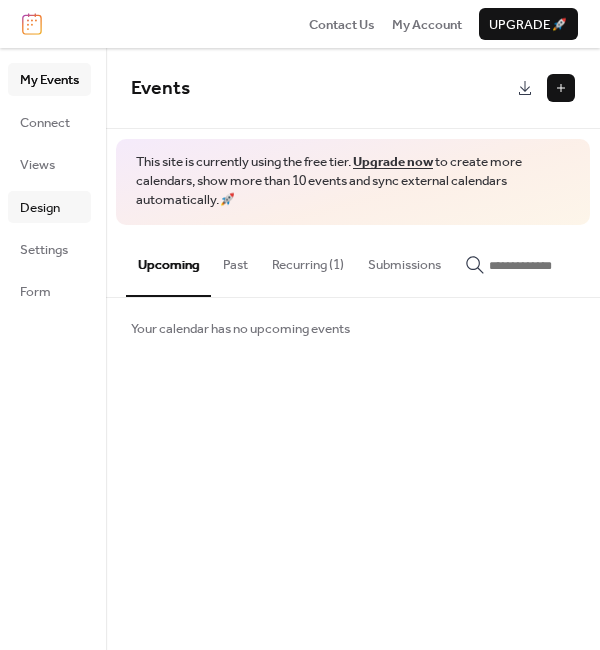 click on "Design" at bounding box center [40, 208] 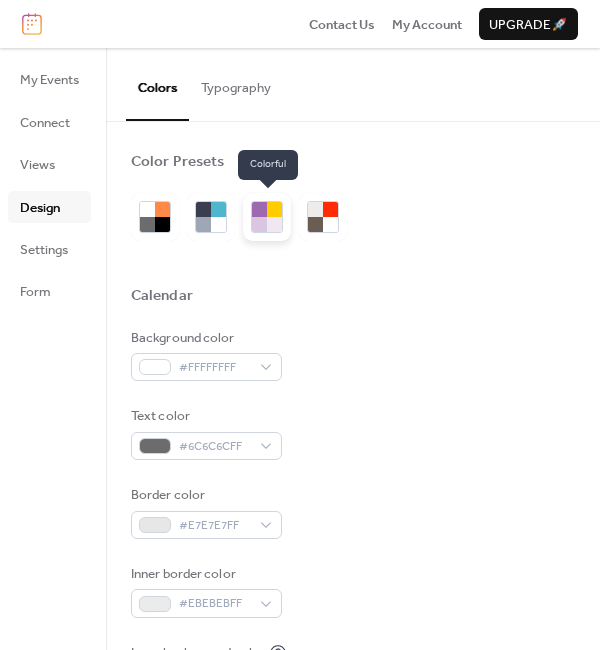 click at bounding box center (259, 224) 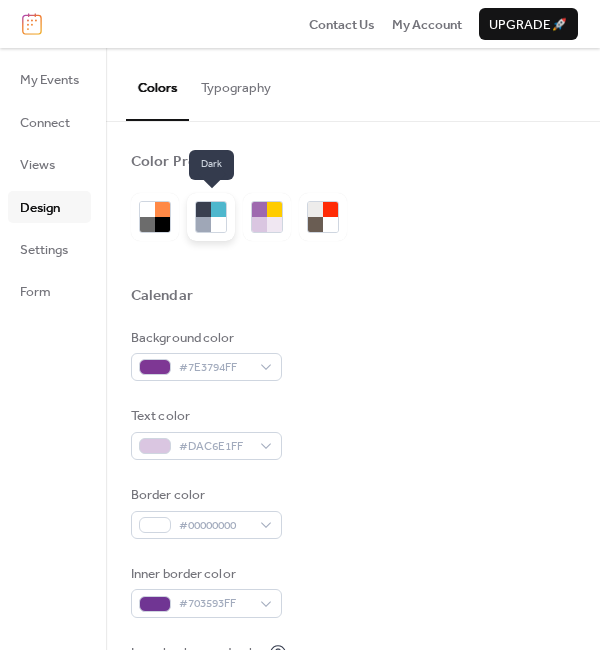 click at bounding box center (218, 224) 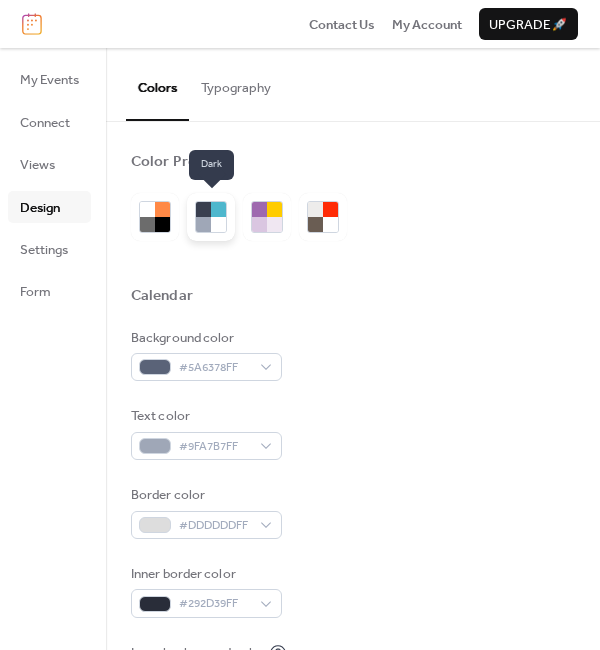 click at bounding box center (218, 224) 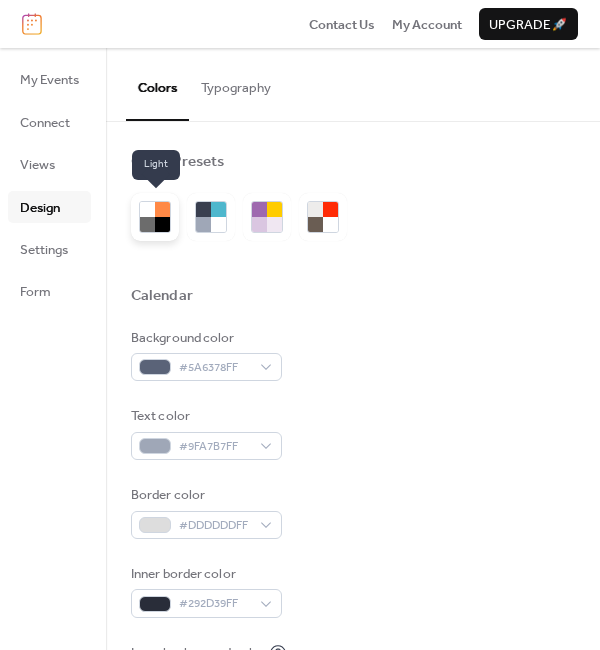 click at bounding box center [155, 217] 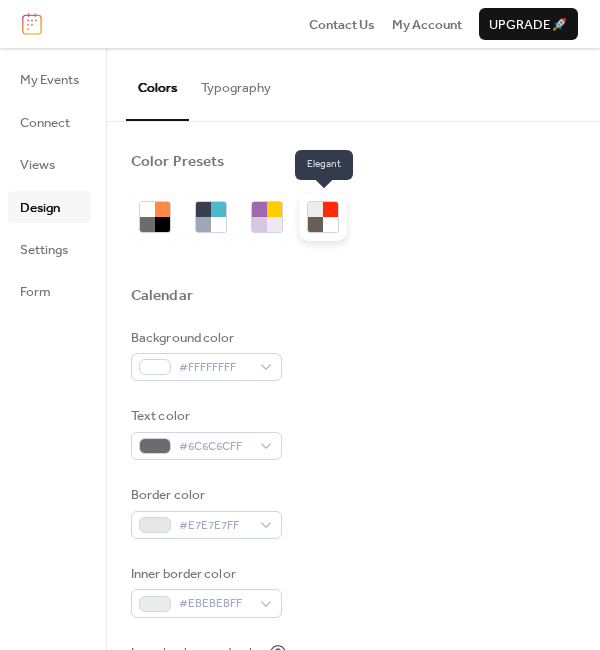 click at bounding box center (330, 224) 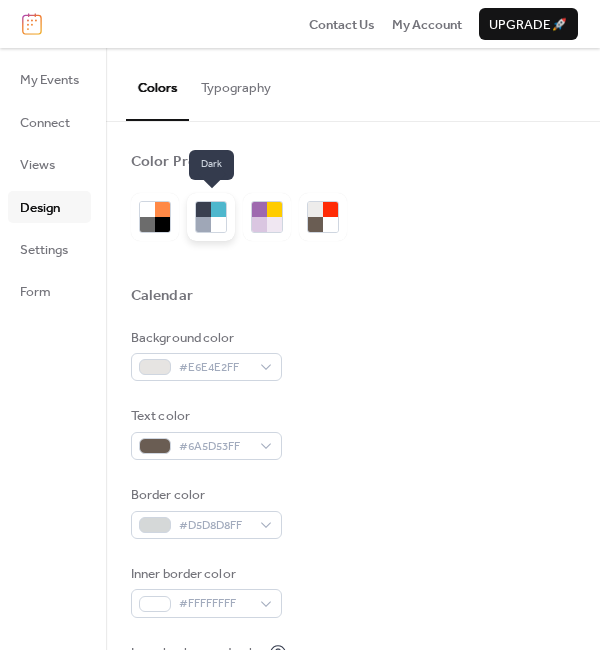 click at bounding box center (203, 224) 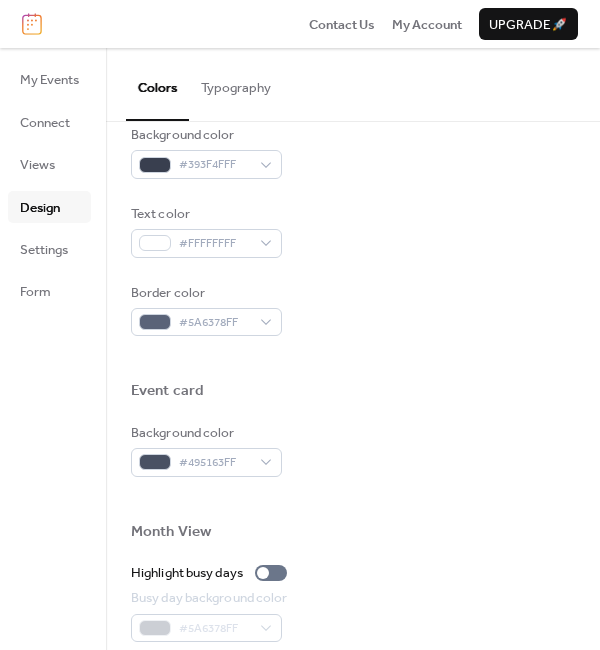 scroll, scrollTop: 1002, scrollLeft: 0, axis: vertical 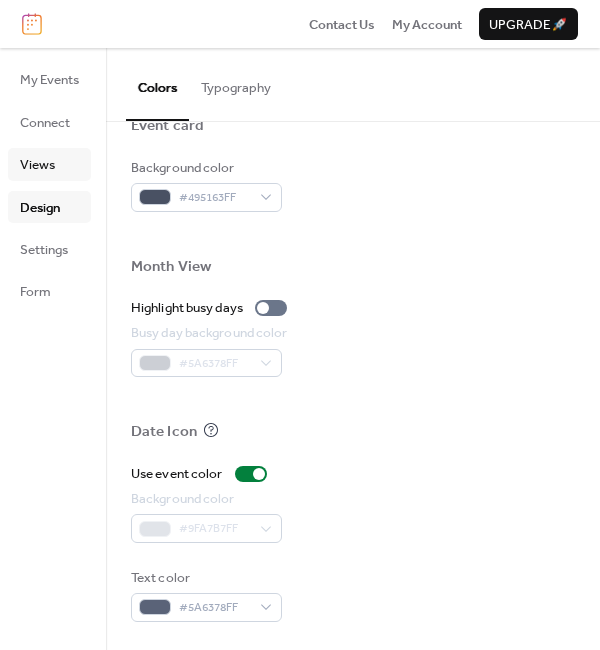 click on "Views" at bounding box center (37, 165) 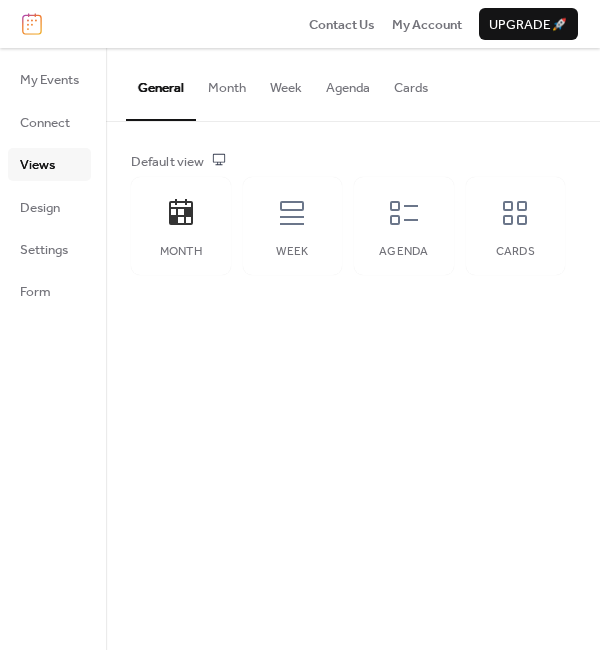click on "Cards" at bounding box center [411, 83] 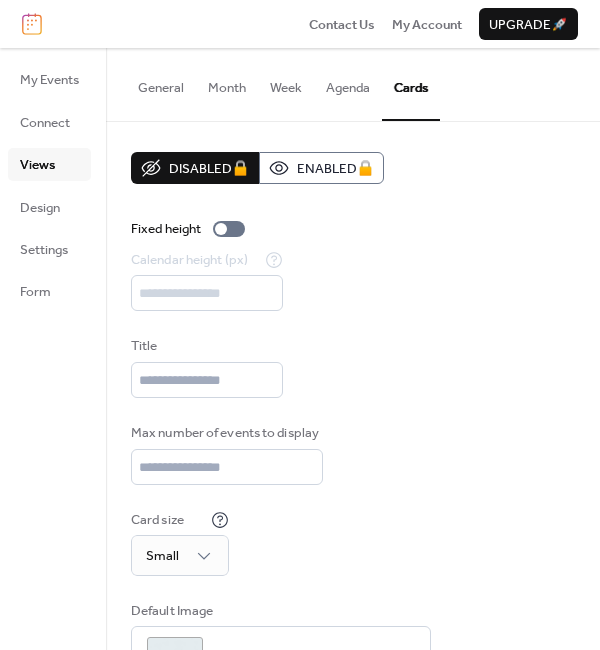 click on "Agenda" at bounding box center [348, 83] 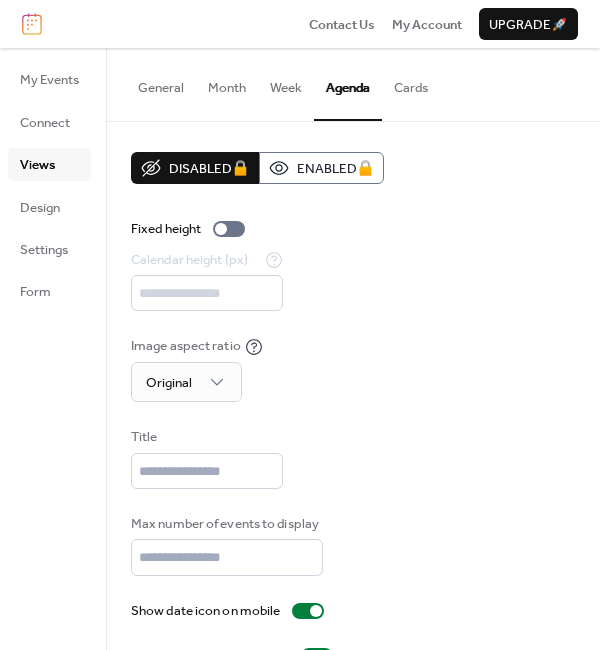 click on "Week" at bounding box center [286, 83] 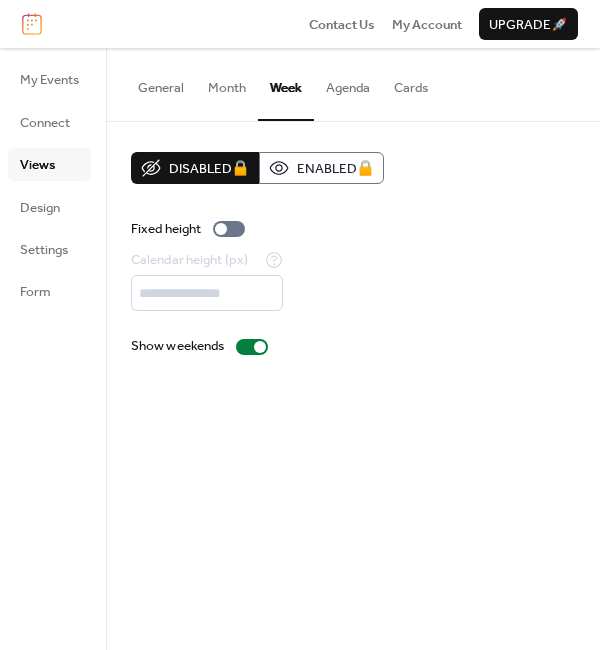 click on "Month" at bounding box center (227, 83) 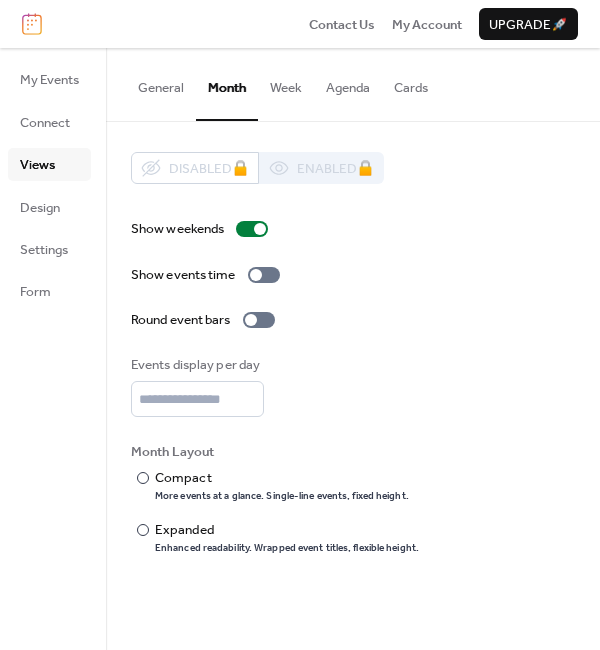 click on "General" at bounding box center [161, 83] 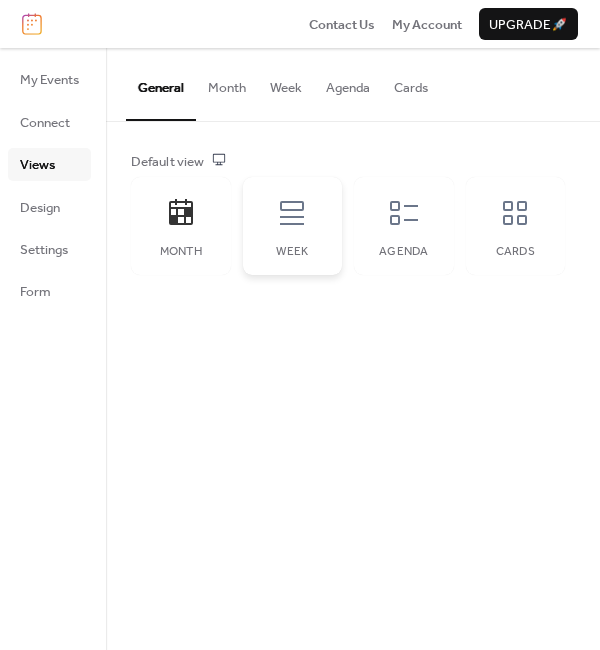 click on "Week" at bounding box center [293, 226] 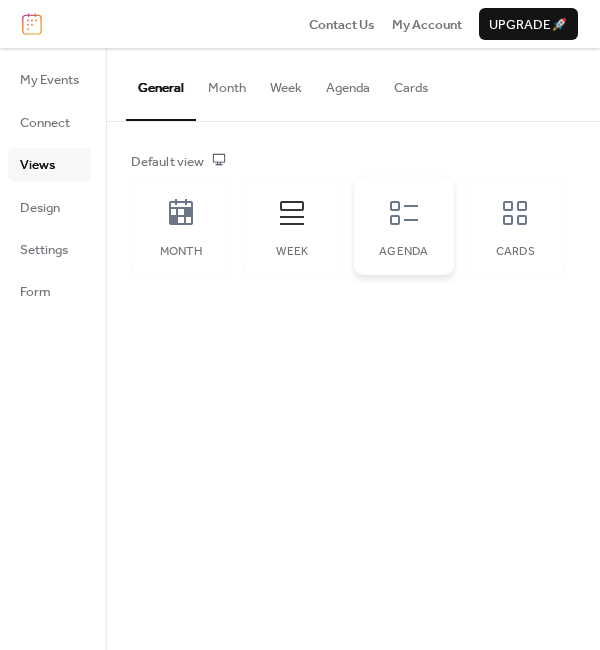 click 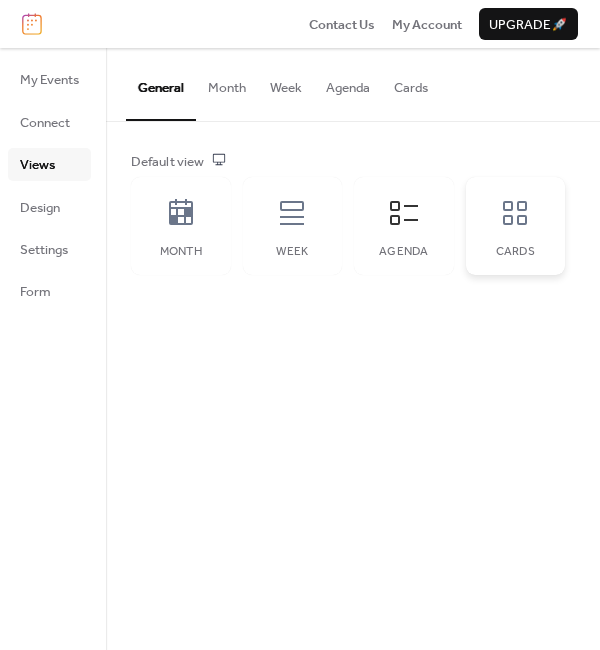 click 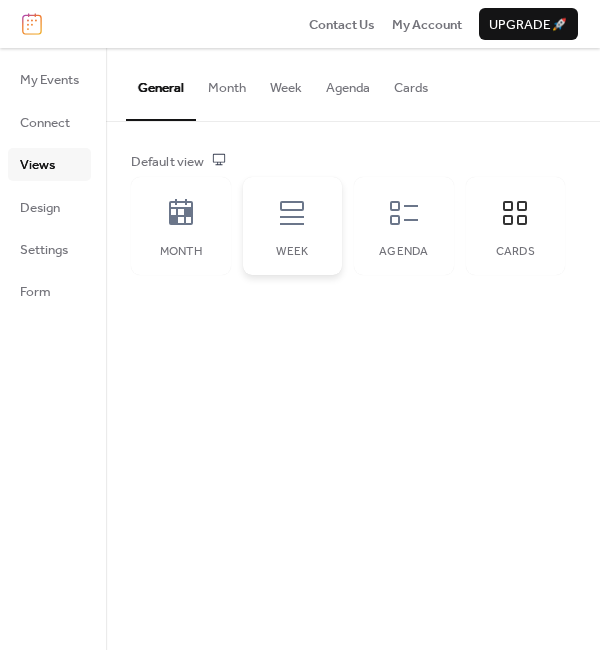 click 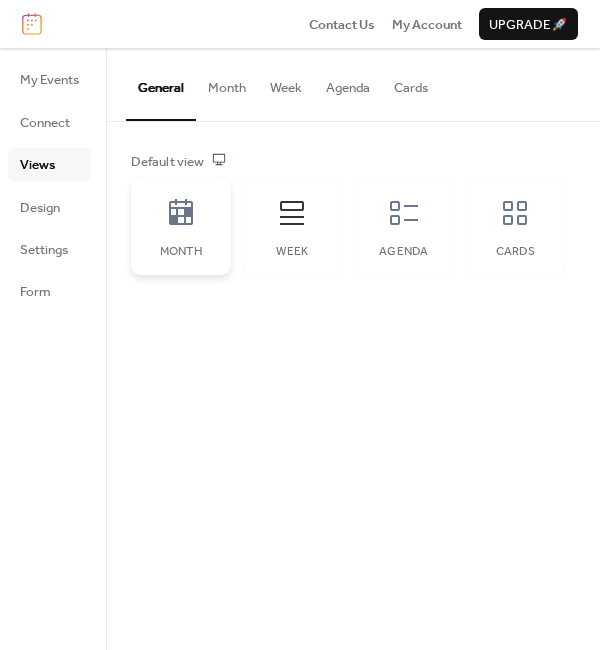 click on "Month" at bounding box center (181, 226) 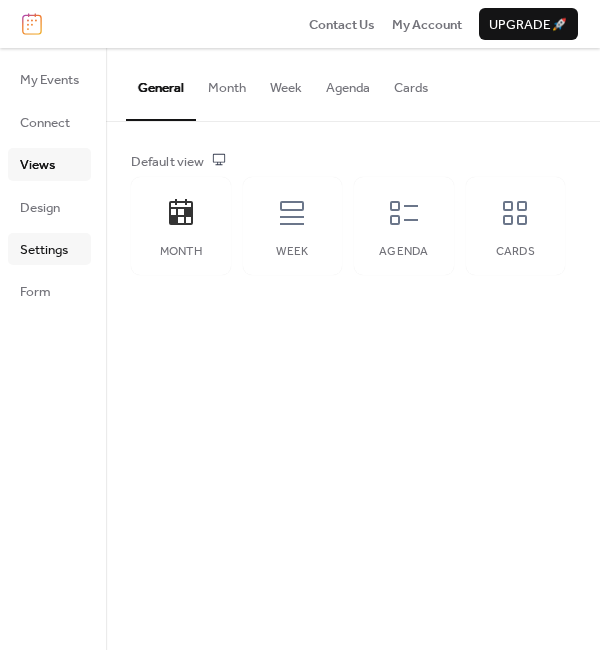 click on "Settings" at bounding box center (44, 250) 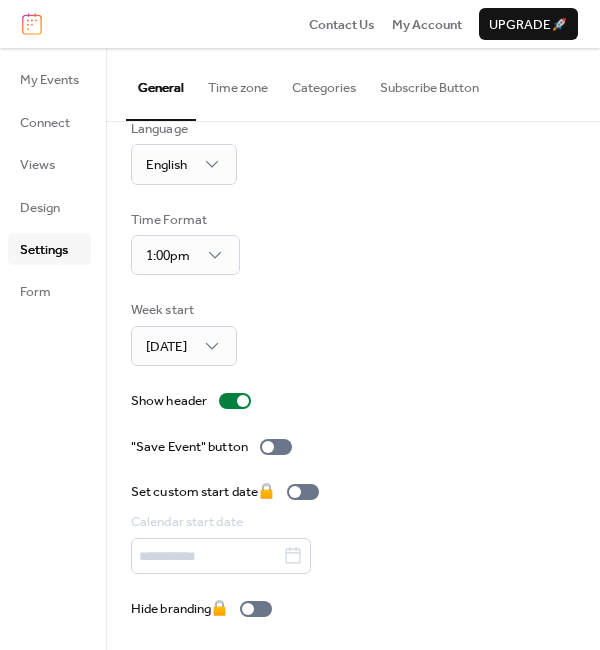 scroll, scrollTop: 0, scrollLeft: 0, axis: both 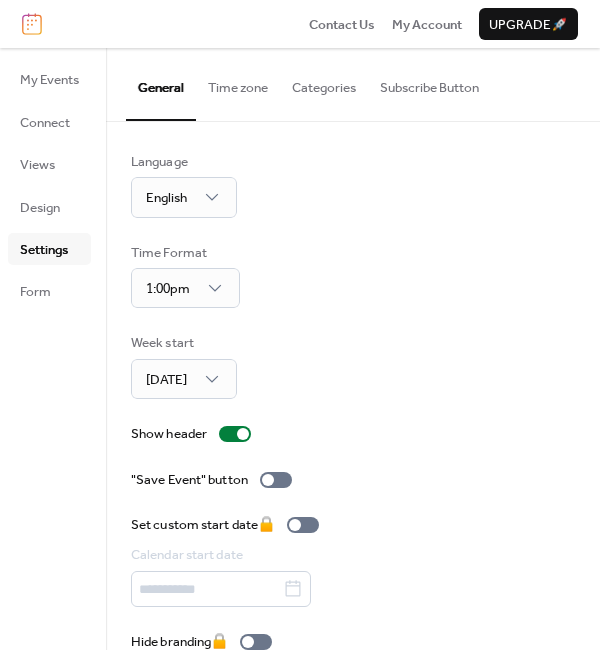 click on "Subscribe Button" at bounding box center [429, 83] 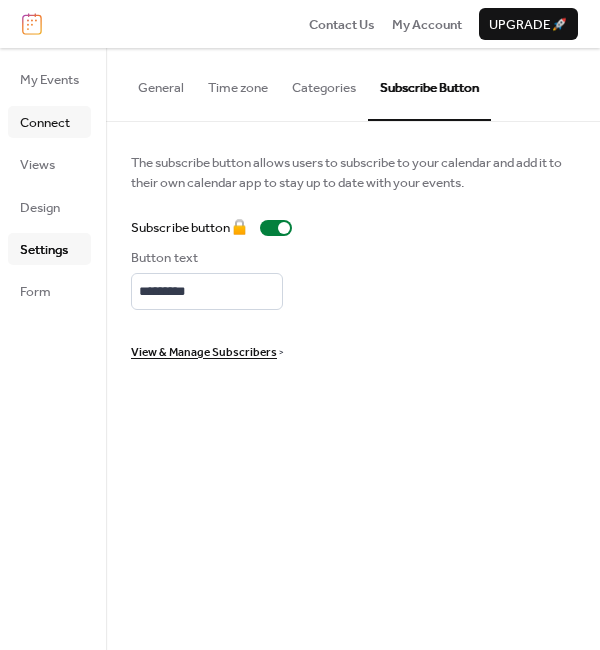 click on "Connect" at bounding box center [45, 123] 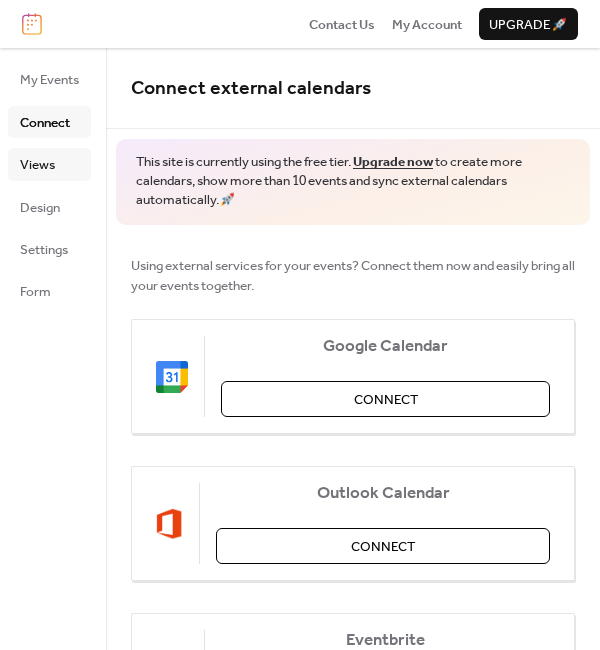 click on "Views" at bounding box center (37, 165) 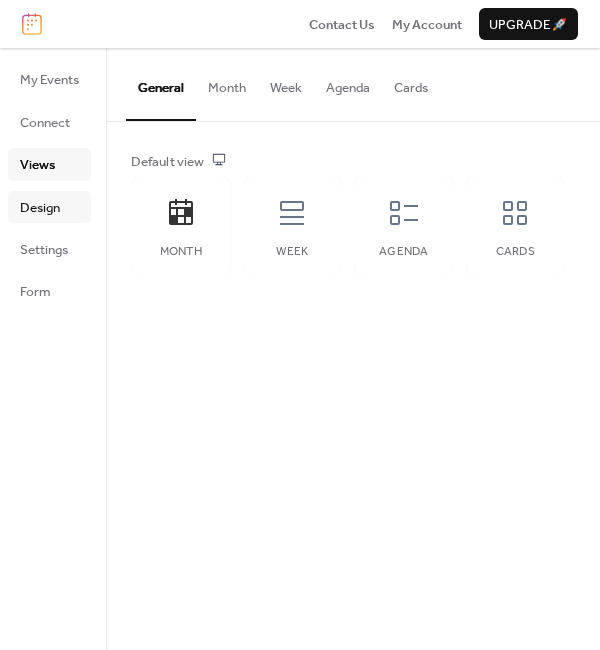 click on "Design" at bounding box center (40, 208) 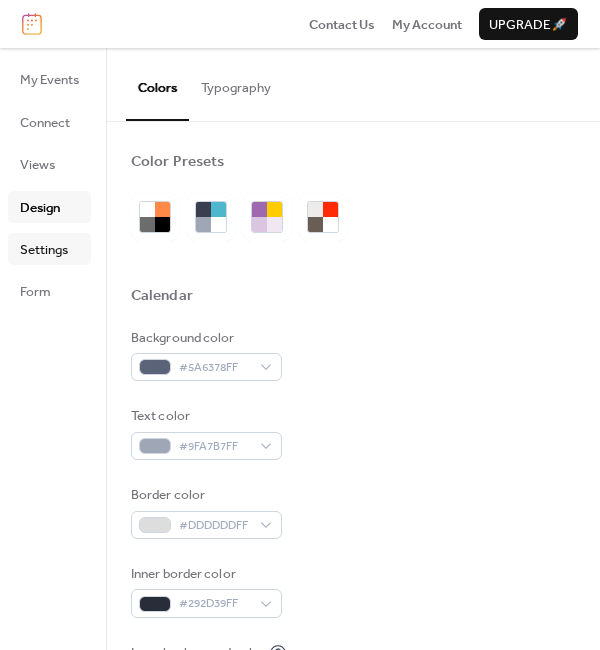 click on "Settings" at bounding box center [49, 249] 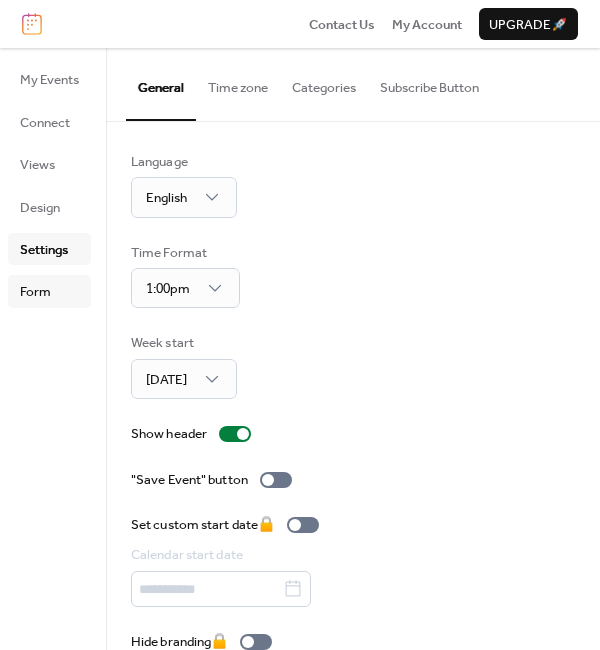 click on "Form" at bounding box center (49, 291) 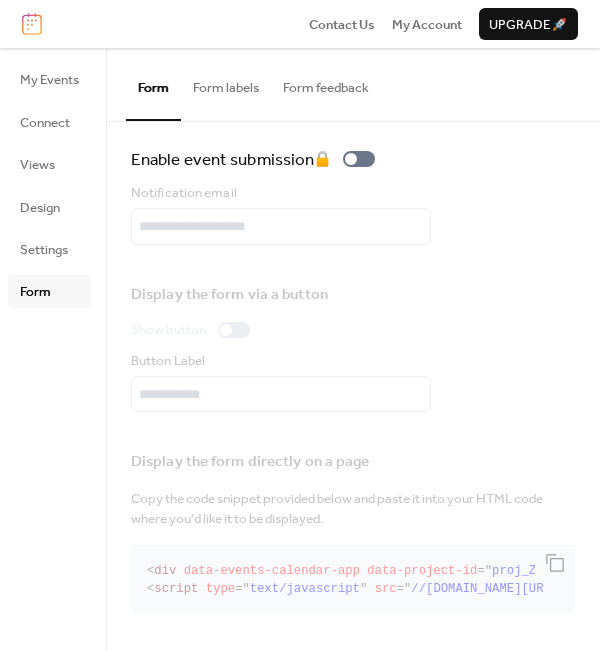 scroll, scrollTop: 0, scrollLeft: 0, axis: both 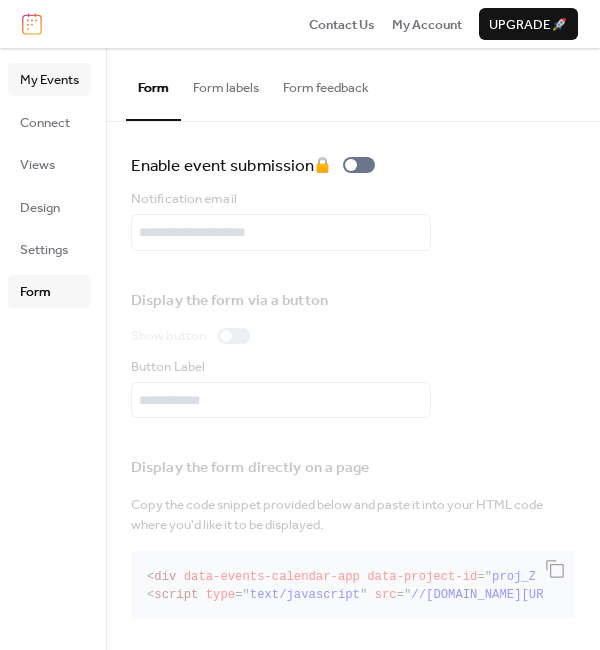 click on "My Events" at bounding box center (49, 80) 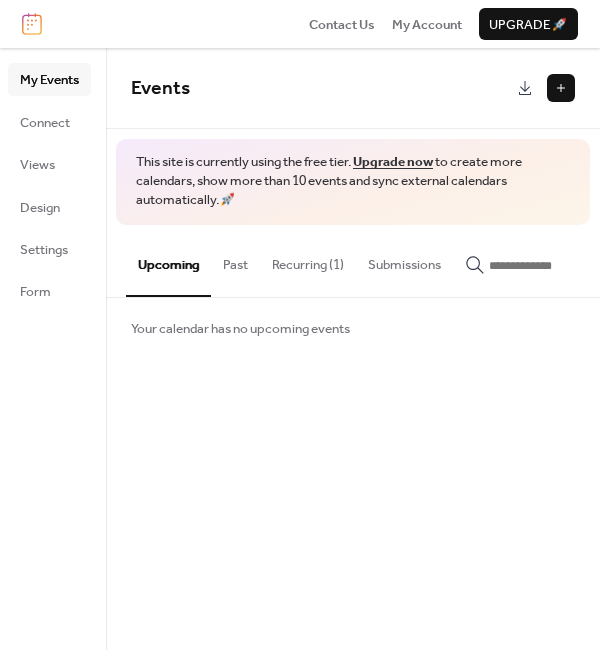 click on "Recurring (1)" at bounding box center (308, 260) 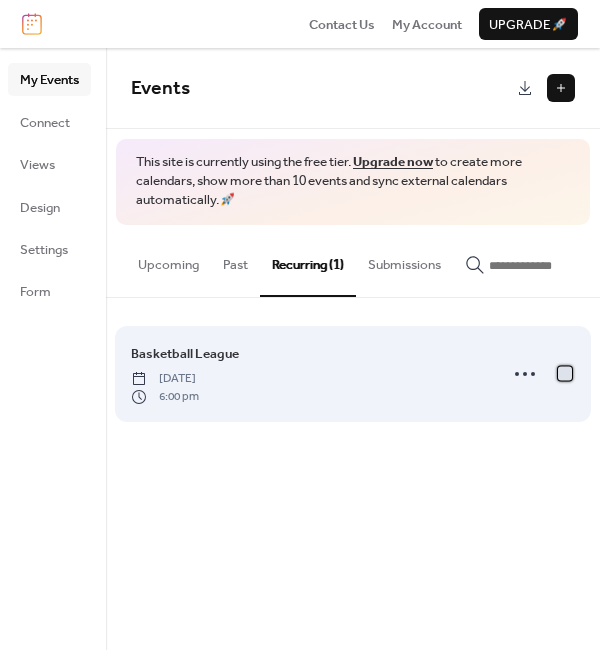 click at bounding box center (565, 373) 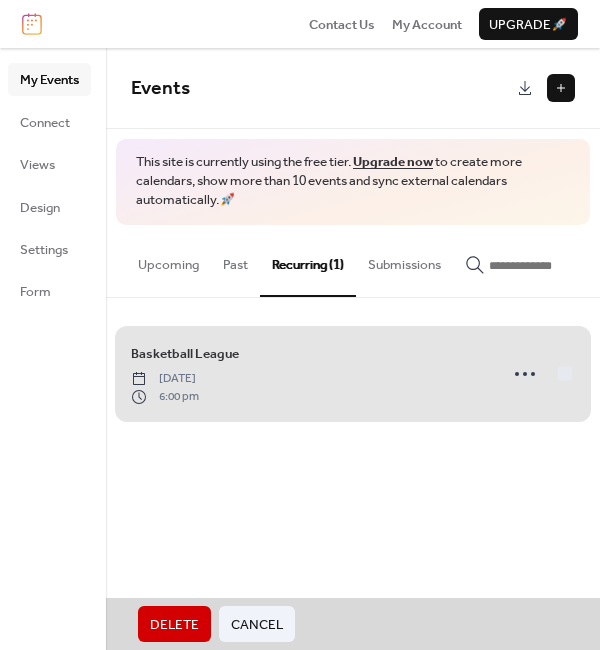 click on "Delete" at bounding box center [174, 625] 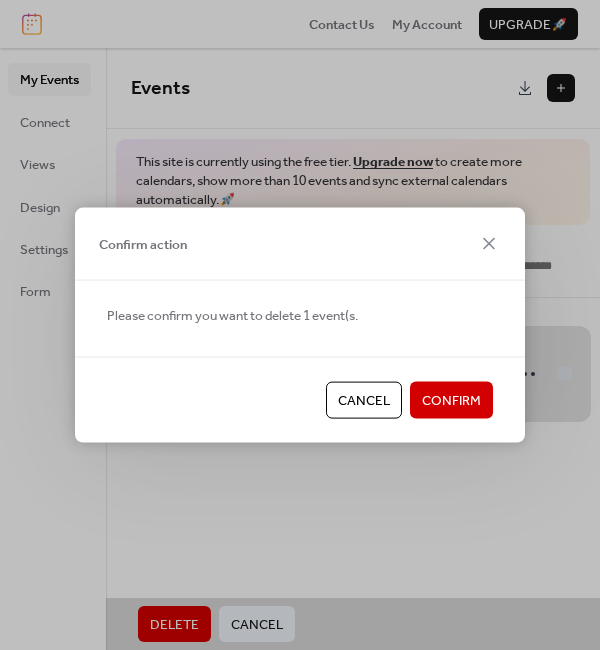 click on "Confirm" at bounding box center (451, 401) 